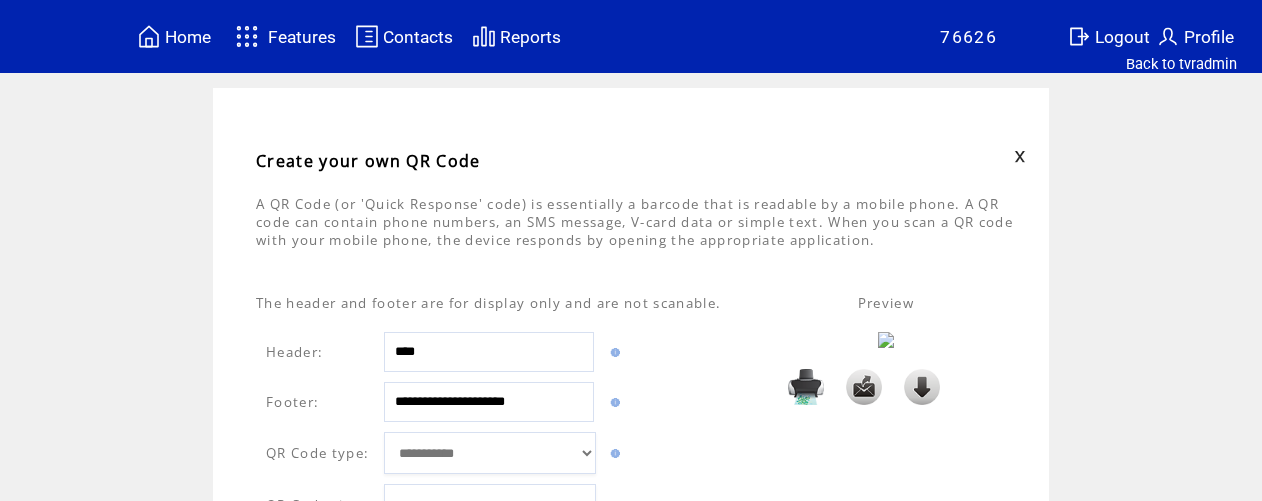 scroll, scrollTop: 217, scrollLeft: 0, axis: vertical 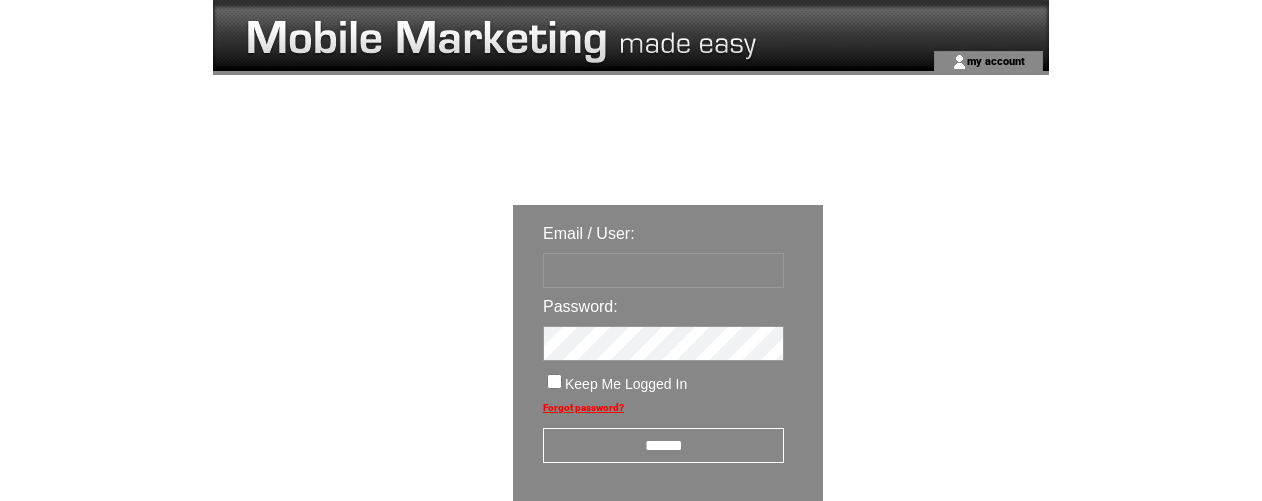 type on "********" 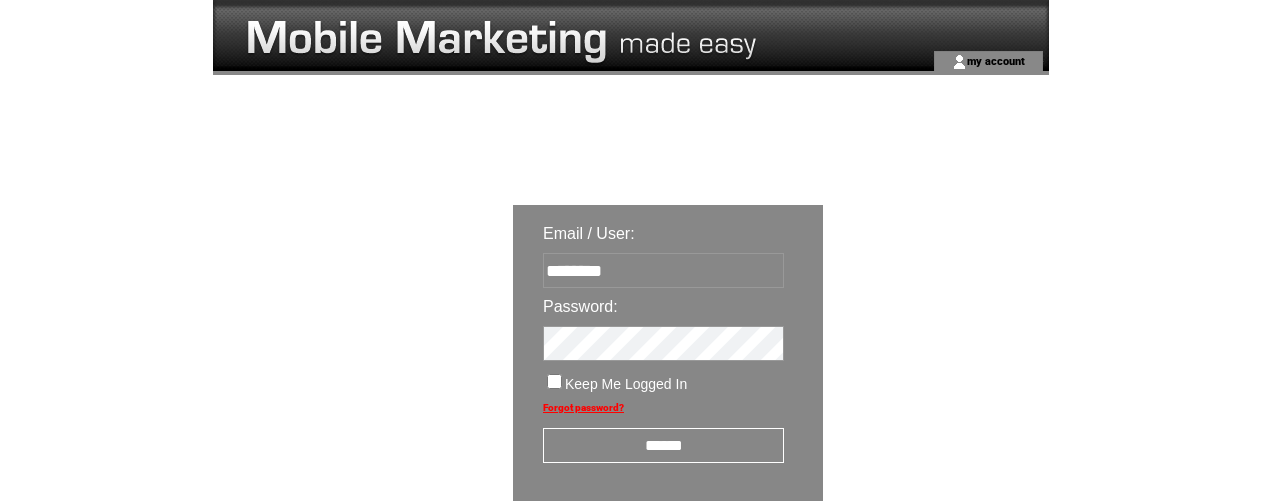 click on "******" at bounding box center (663, 445) 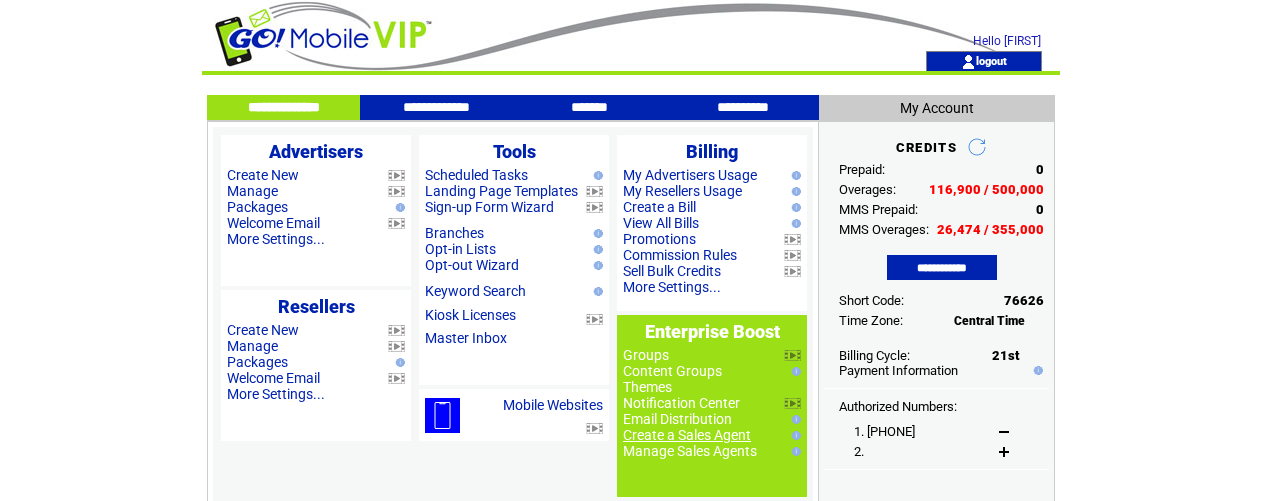 scroll, scrollTop: 0, scrollLeft: 0, axis: both 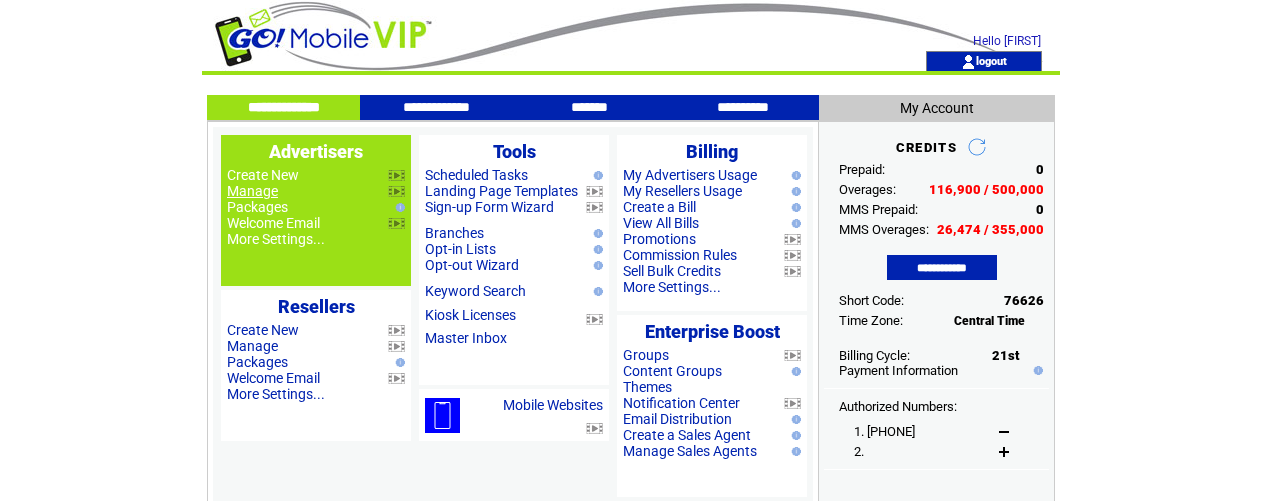 click on "Manage" at bounding box center [252, 191] 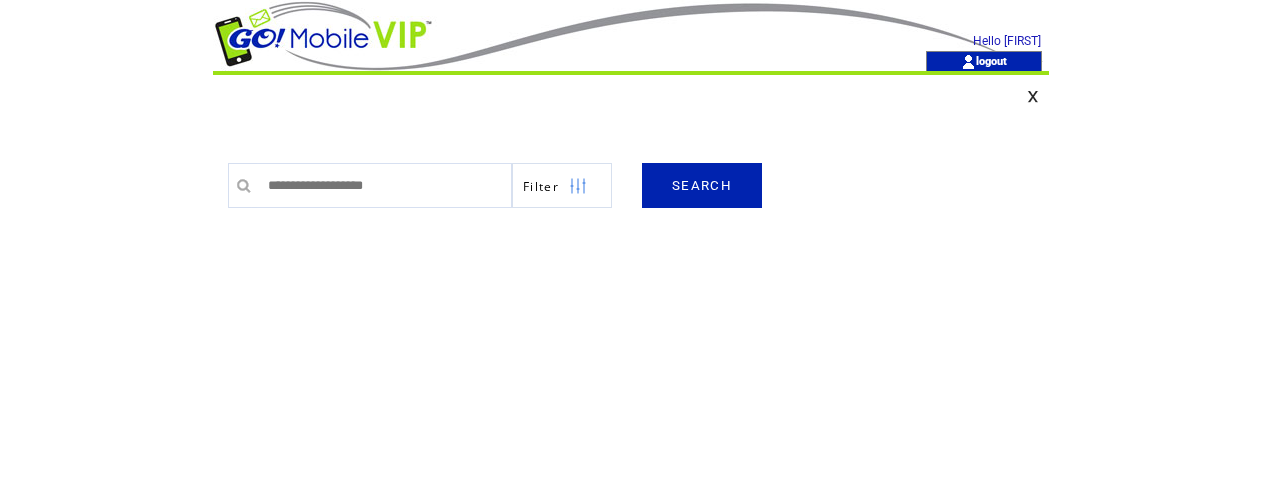 scroll, scrollTop: 0, scrollLeft: 0, axis: both 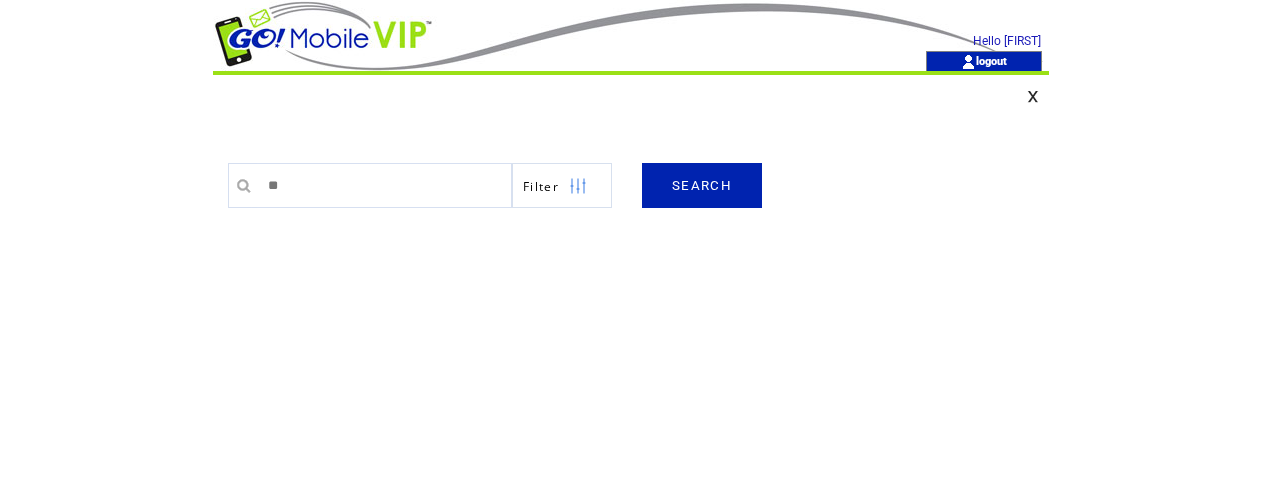 type on "********" 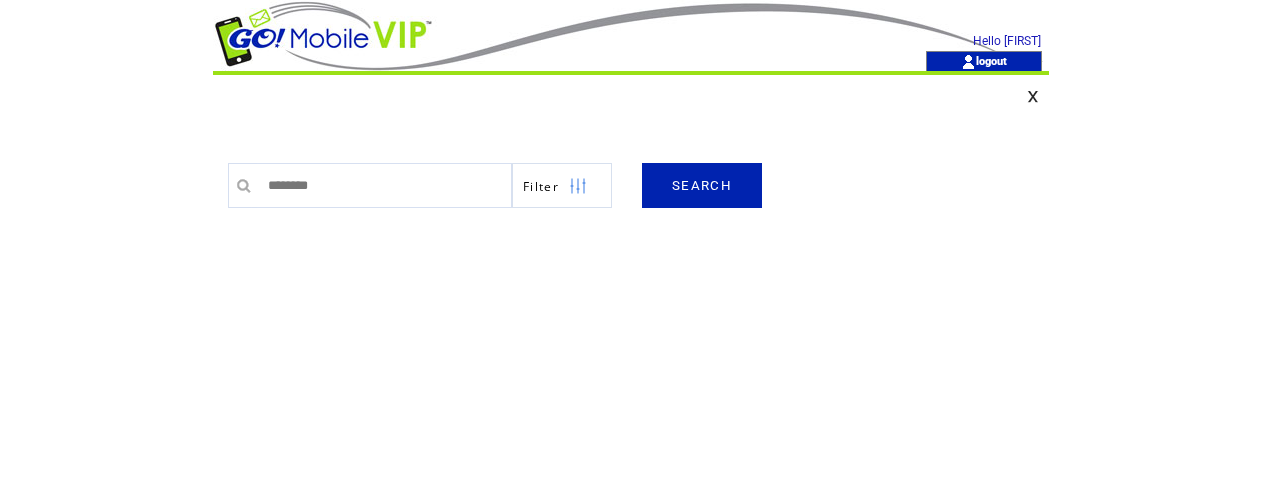 scroll, scrollTop: 1, scrollLeft: 0, axis: vertical 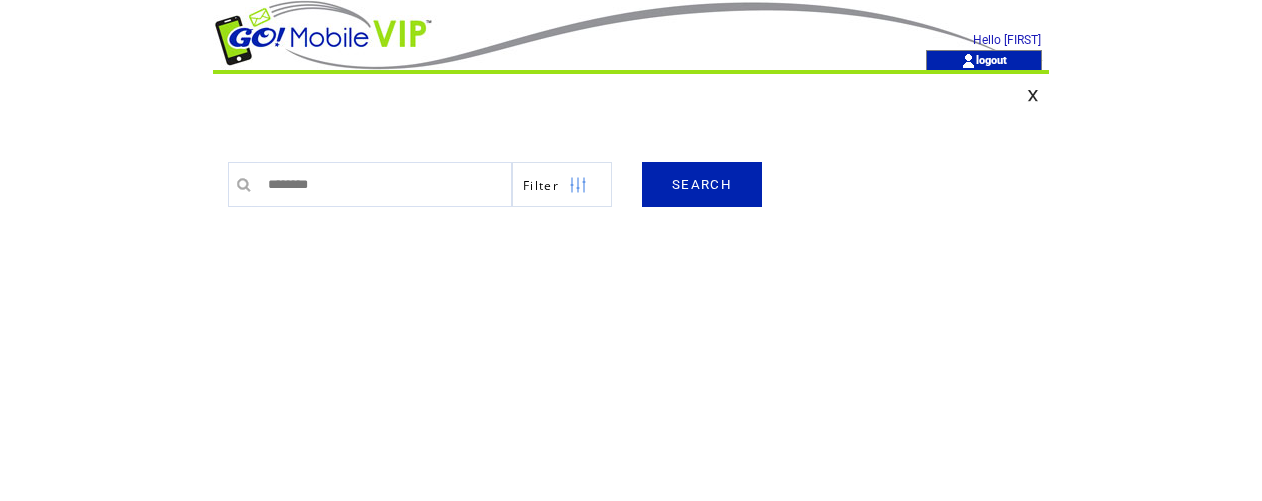 click on "SEARCH" at bounding box center (702, 184) 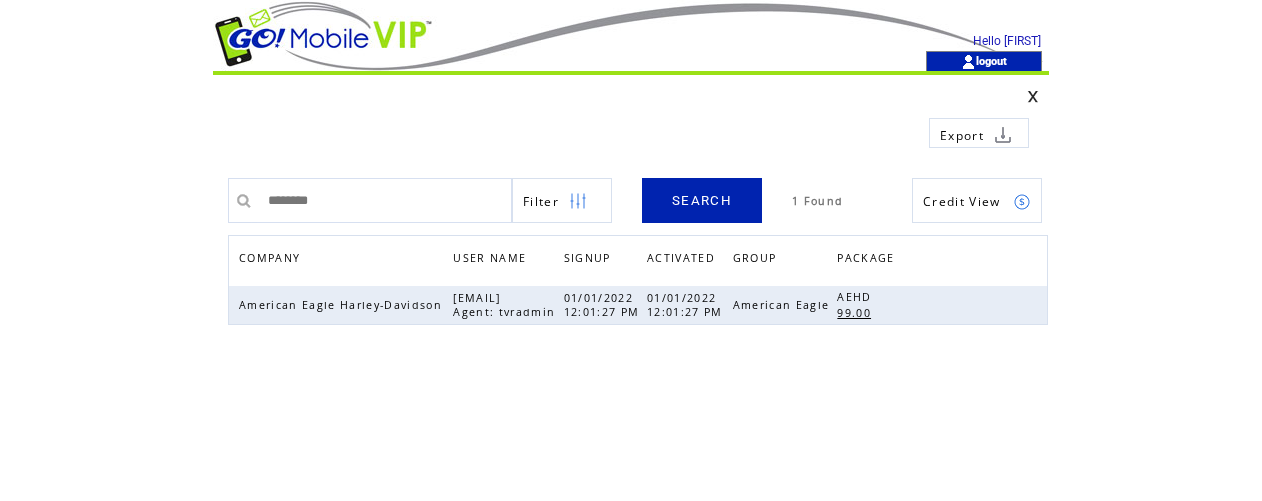 scroll, scrollTop: 0, scrollLeft: 0, axis: both 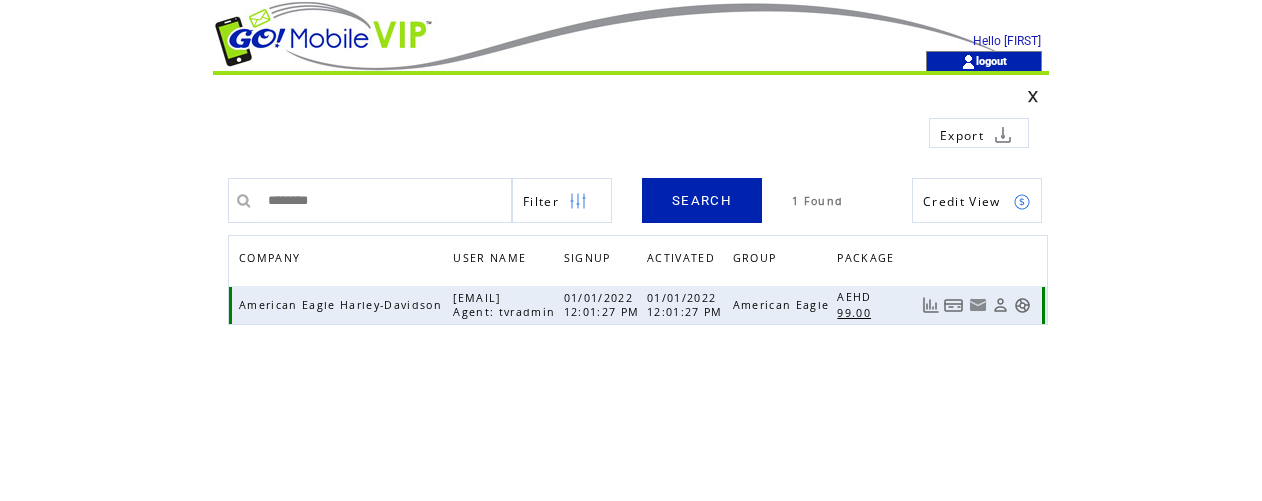 click at bounding box center [1022, 305] 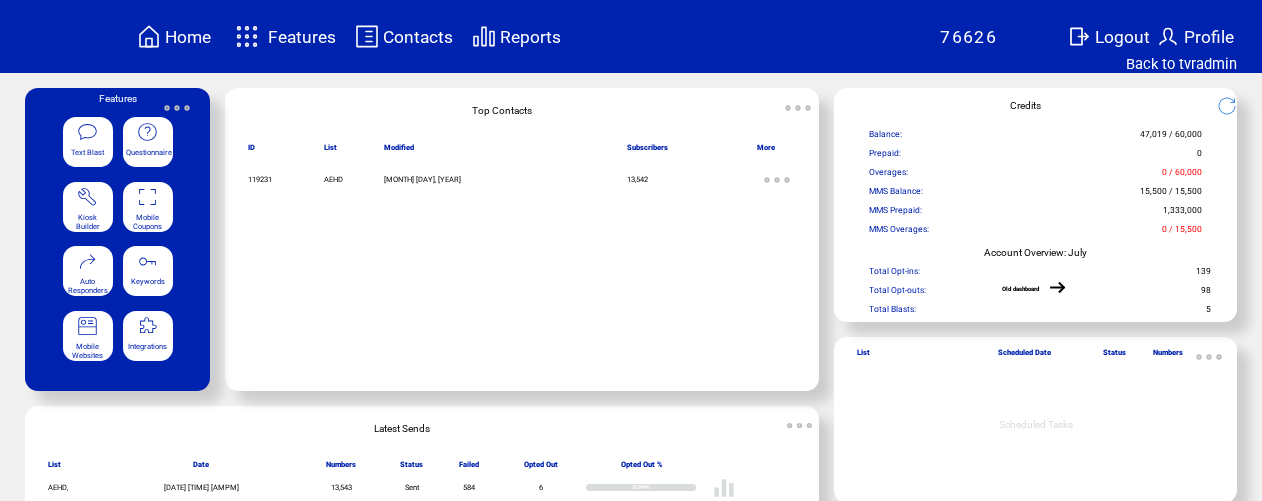 scroll, scrollTop: 0, scrollLeft: 0, axis: both 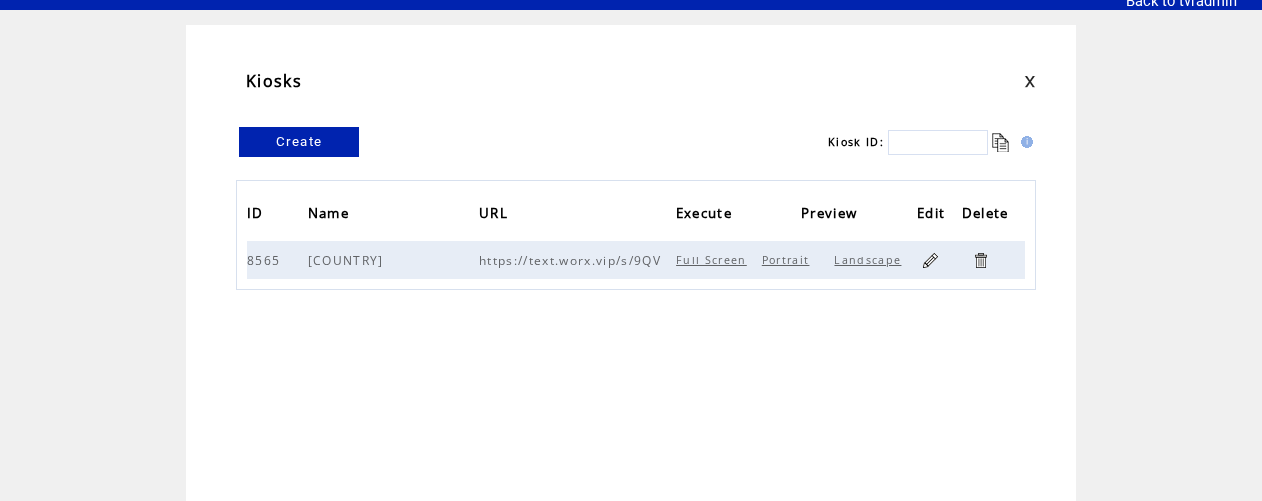 click at bounding box center (930, 260) 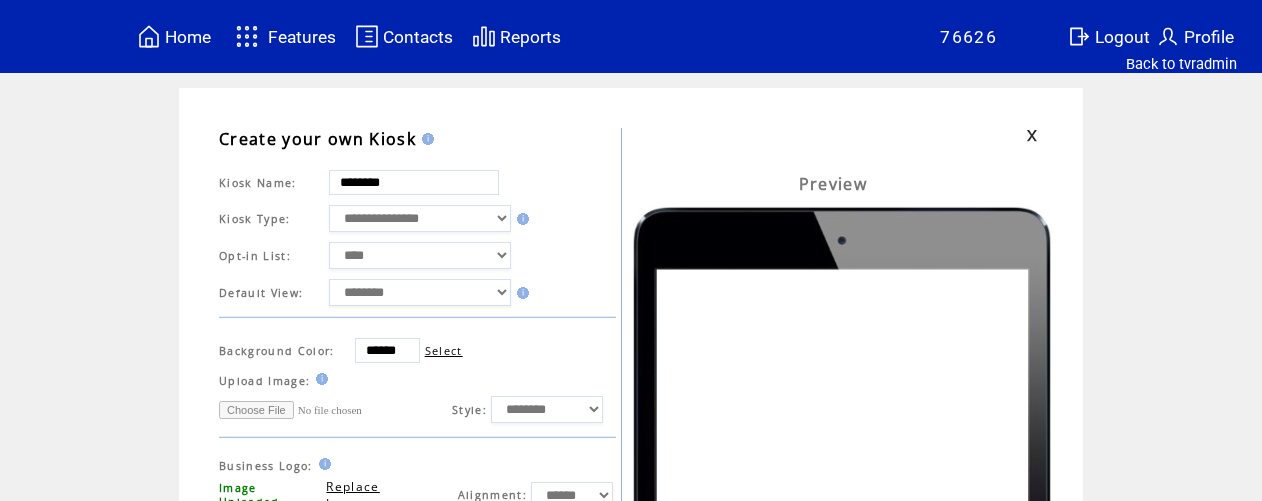 scroll, scrollTop: 0, scrollLeft: 0, axis: both 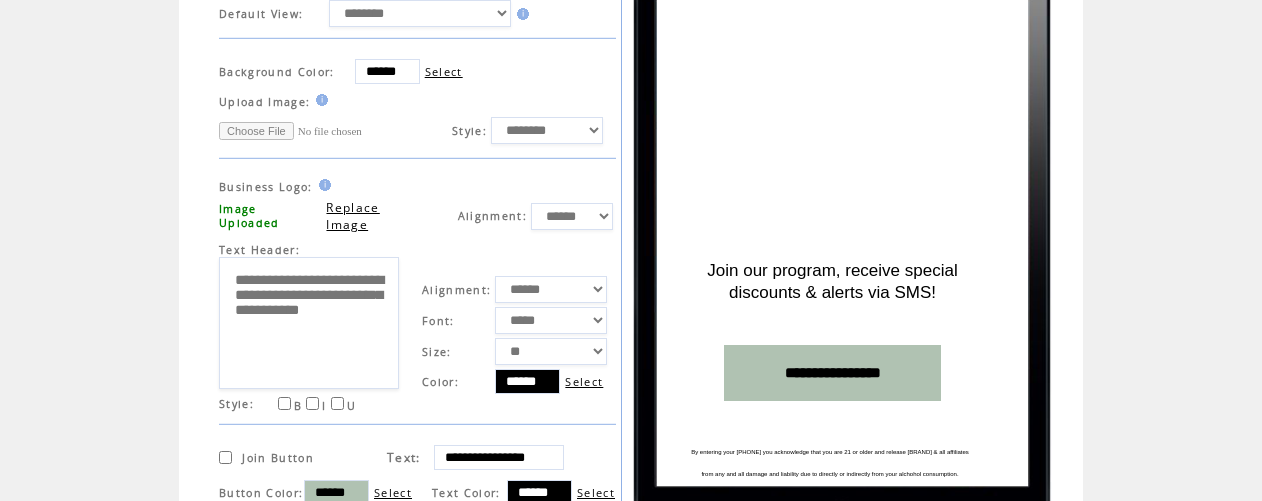 click on "Replace Image" at bounding box center (352, 216) 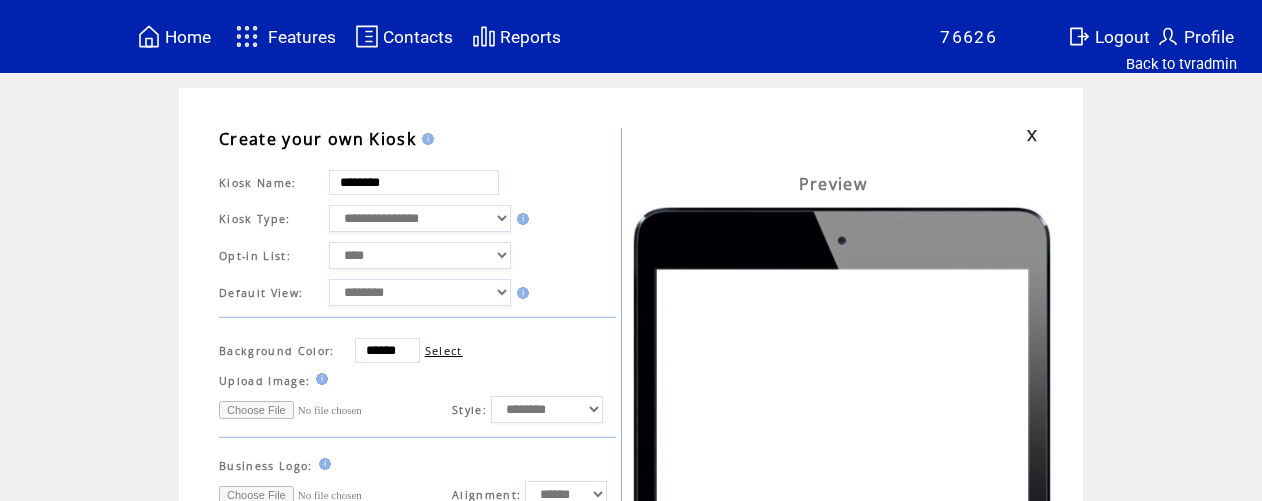scroll, scrollTop: 0, scrollLeft: 0, axis: both 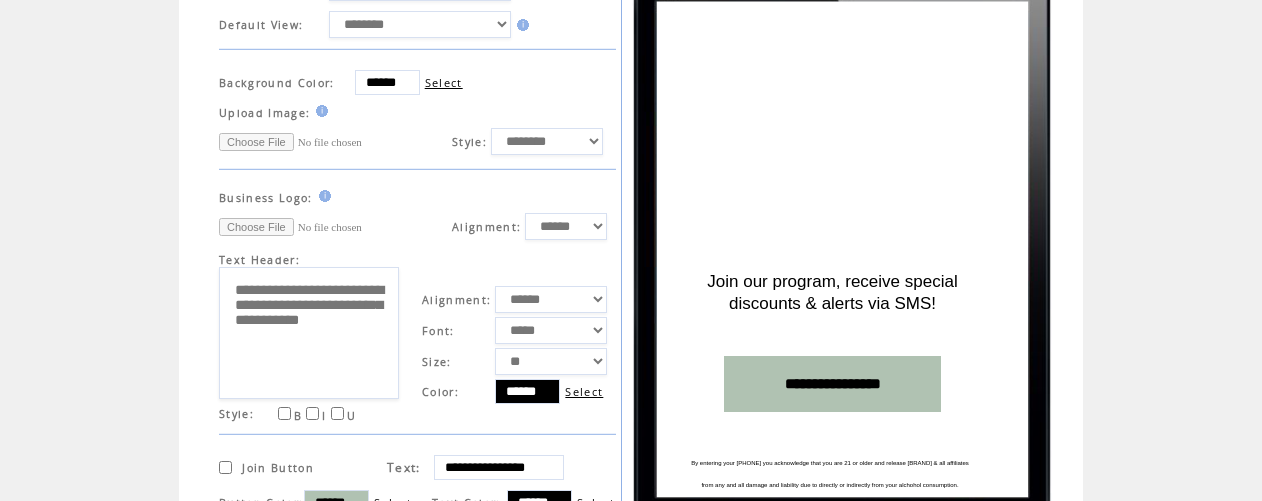click at bounding box center (294, 227) 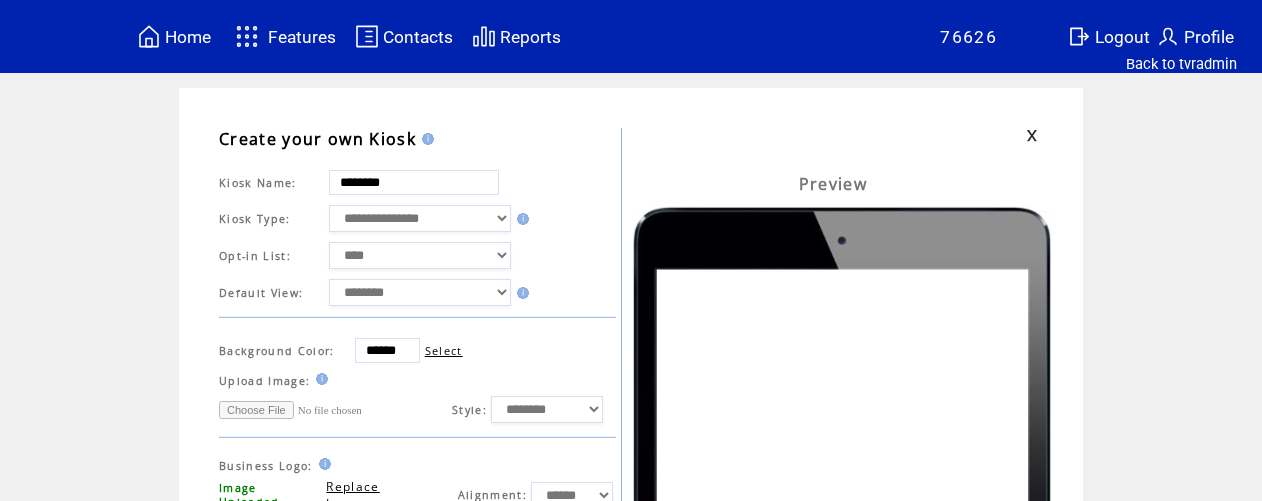 scroll, scrollTop: 0, scrollLeft: 0, axis: both 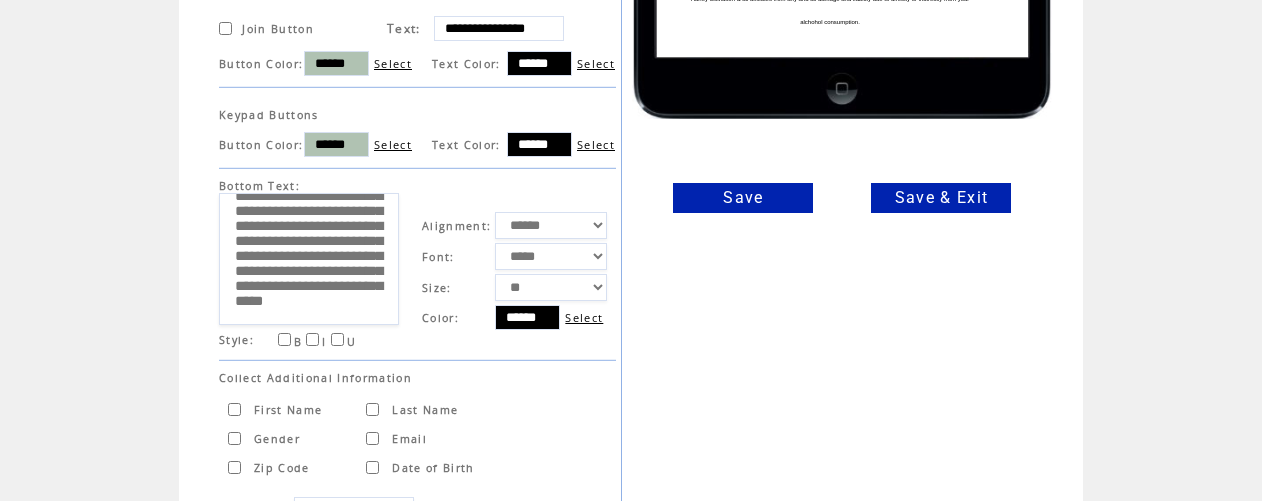 drag, startPoint x: 233, startPoint y: 223, endPoint x: 403, endPoint y: 328, distance: 199.81241 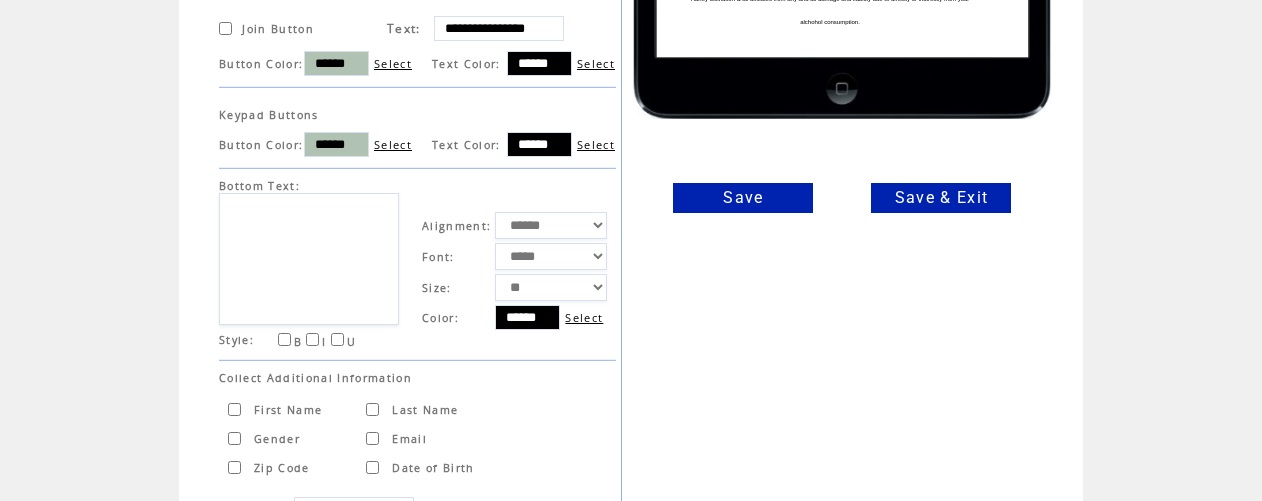 scroll, scrollTop: 0, scrollLeft: 0, axis: both 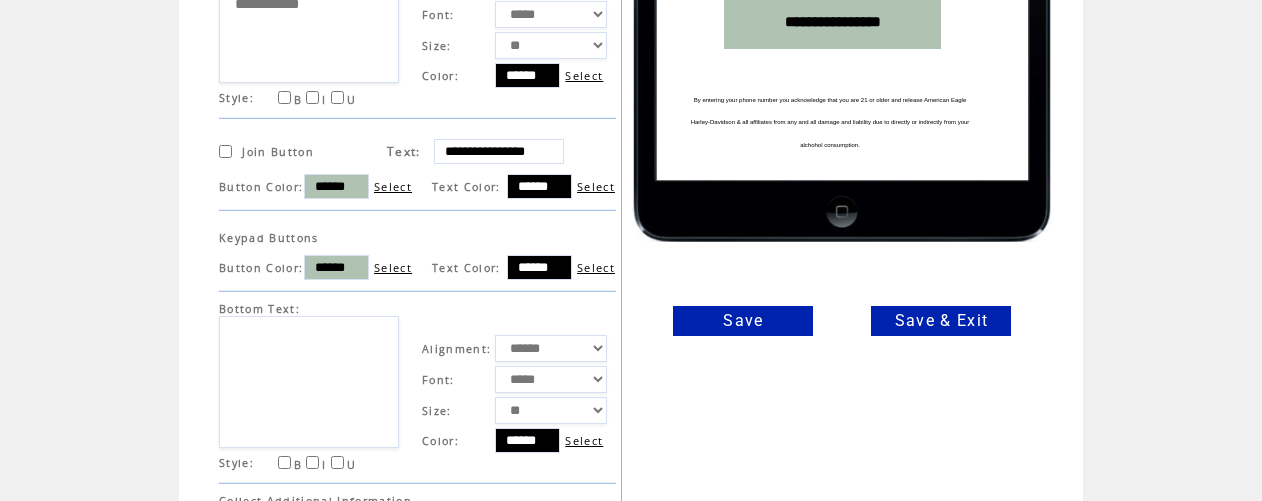 type 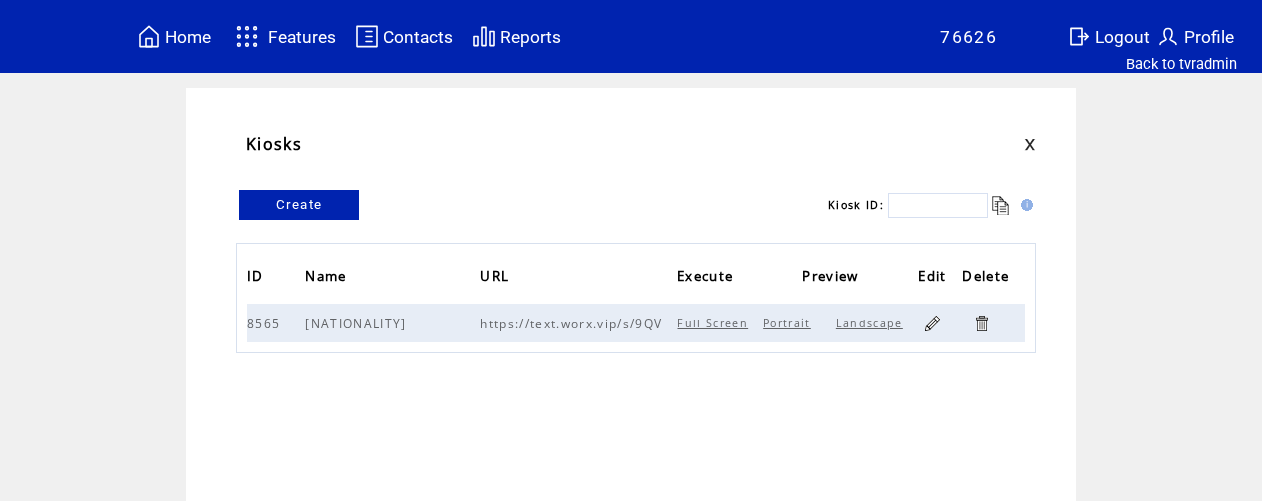 scroll, scrollTop: 0, scrollLeft: 0, axis: both 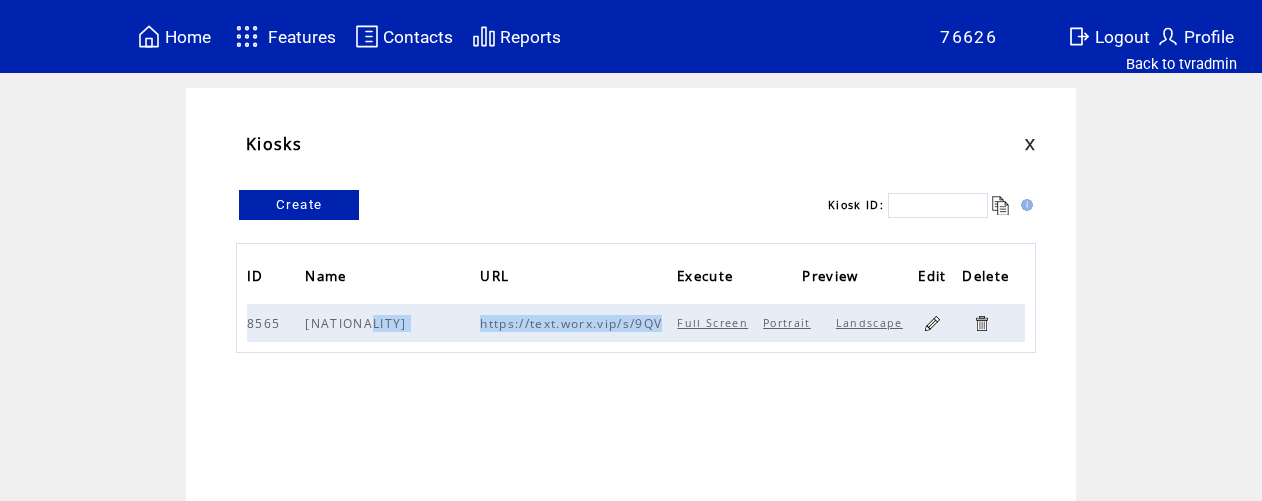 drag, startPoint x: 661, startPoint y: 323, endPoint x: 537, endPoint y: 330, distance: 124.197426 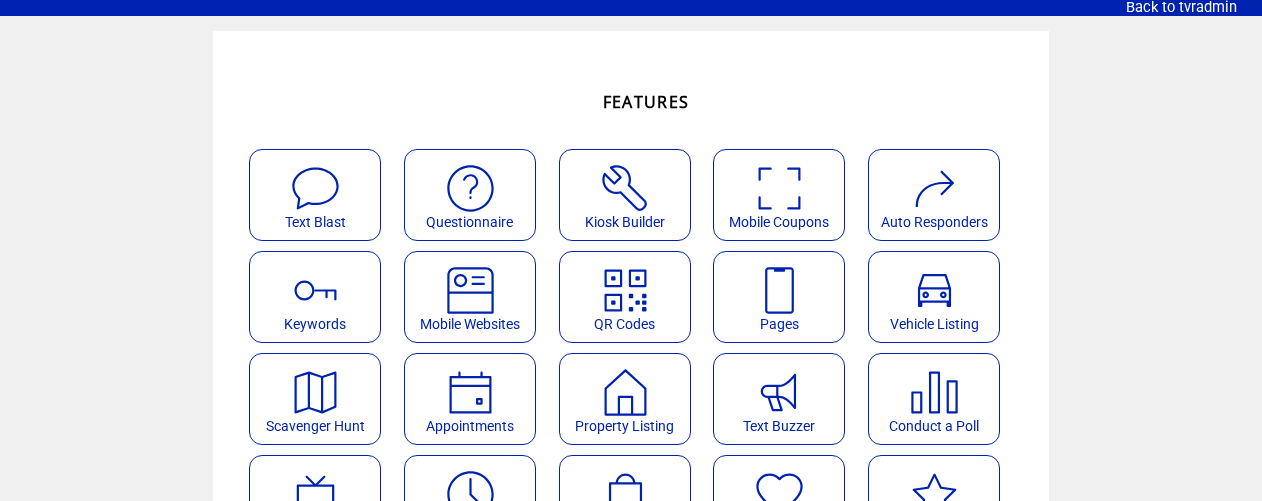 scroll, scrollTop: 65, scrollLeft: 0, axis: vertical 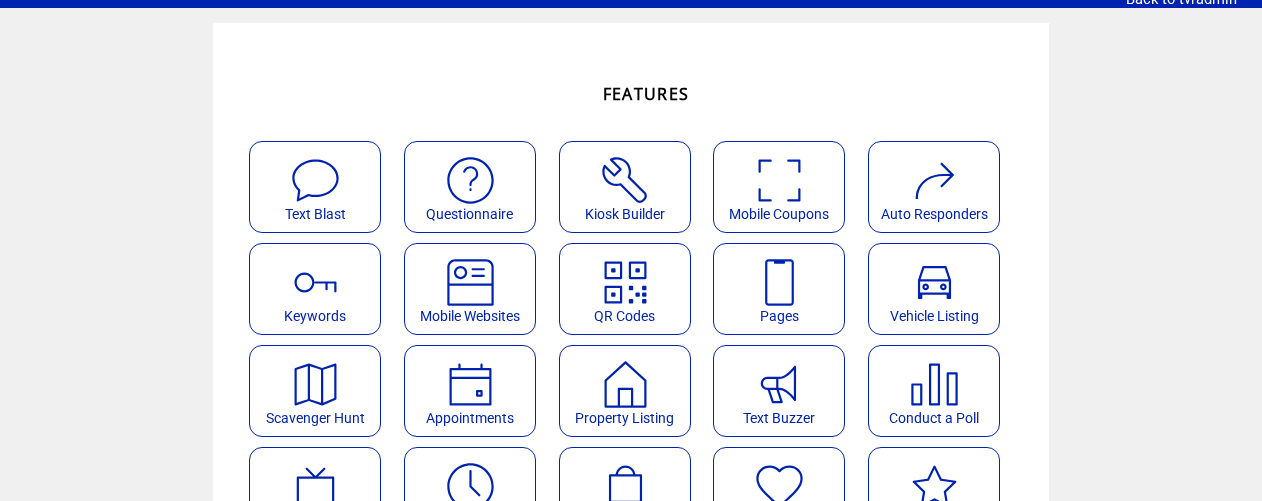 click at bounding box center (625, 275) 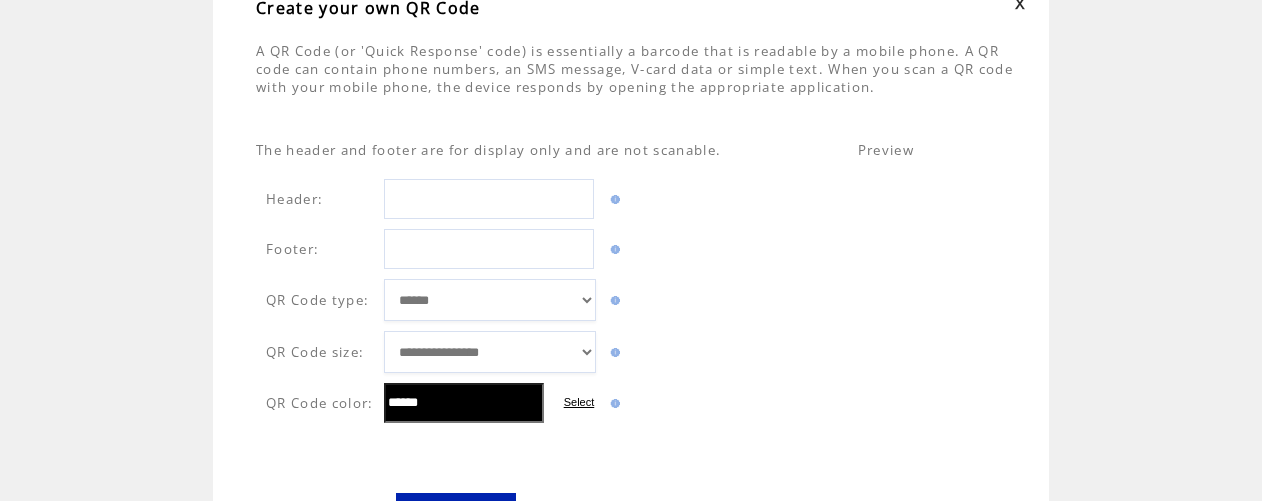 scroll, scrollTop: 159, scrollLeft: 0, axis: vertical 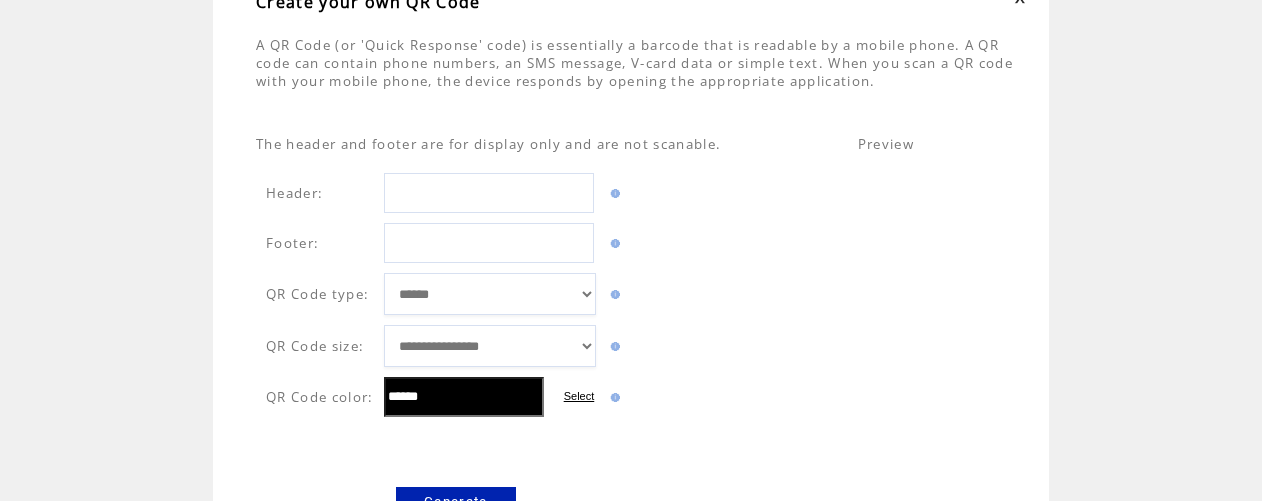 click at bounding box center (489, 193) 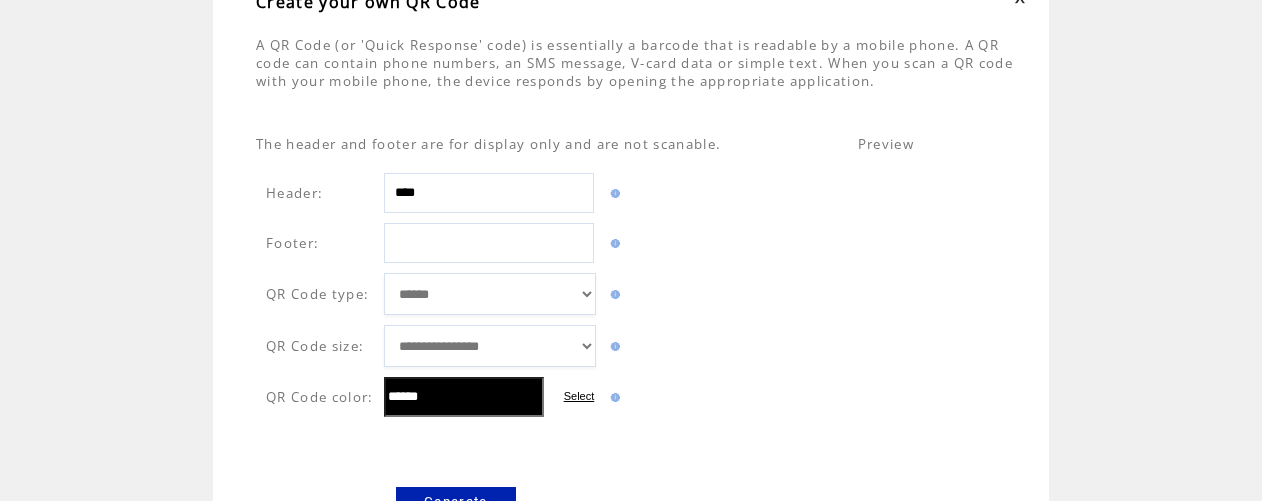 click at bounding box center [489, 243] 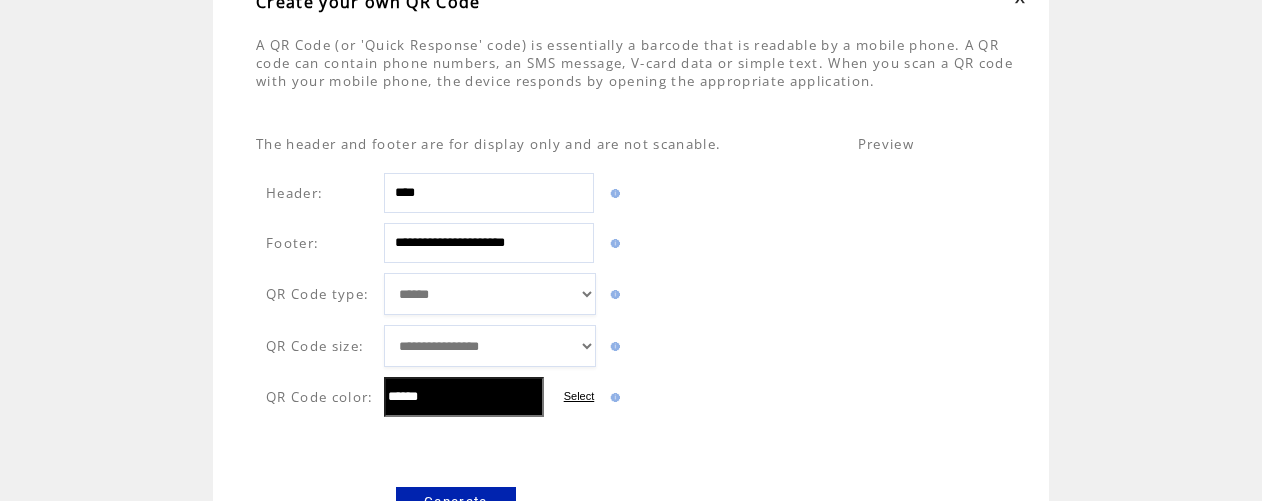 click on "**********" at bounding box center (490, 294) 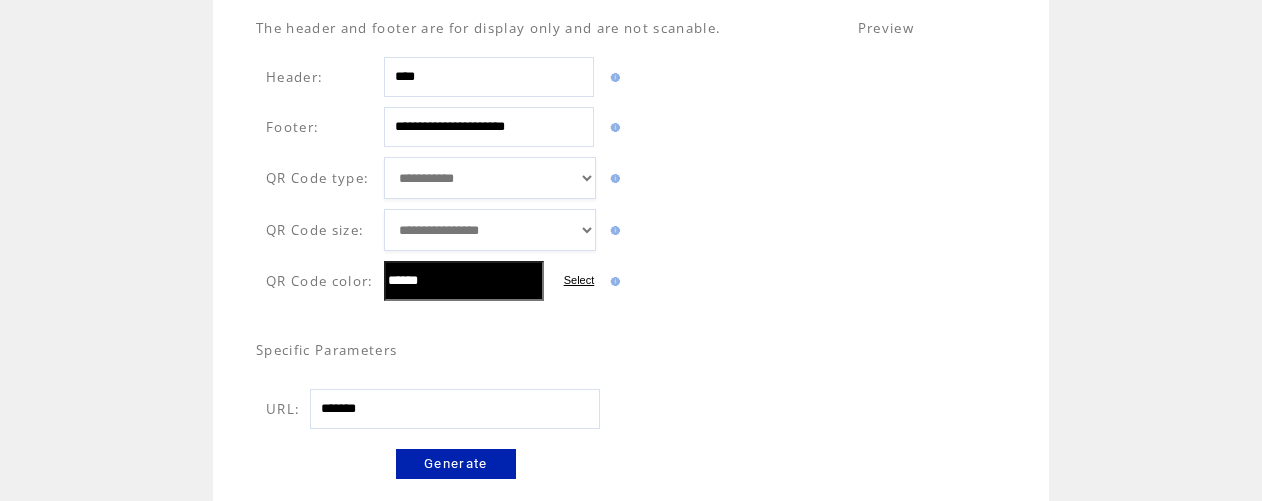 scroll, scrollTop: 279, scrollLeft: 0, axis: vertical 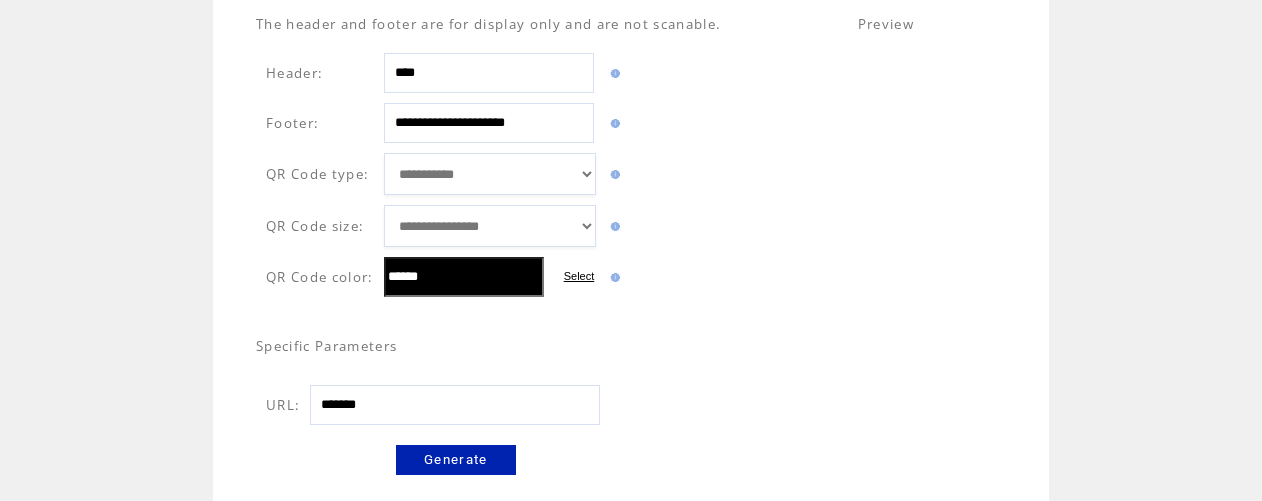 click on "Select" at bounding box center (579, 276) 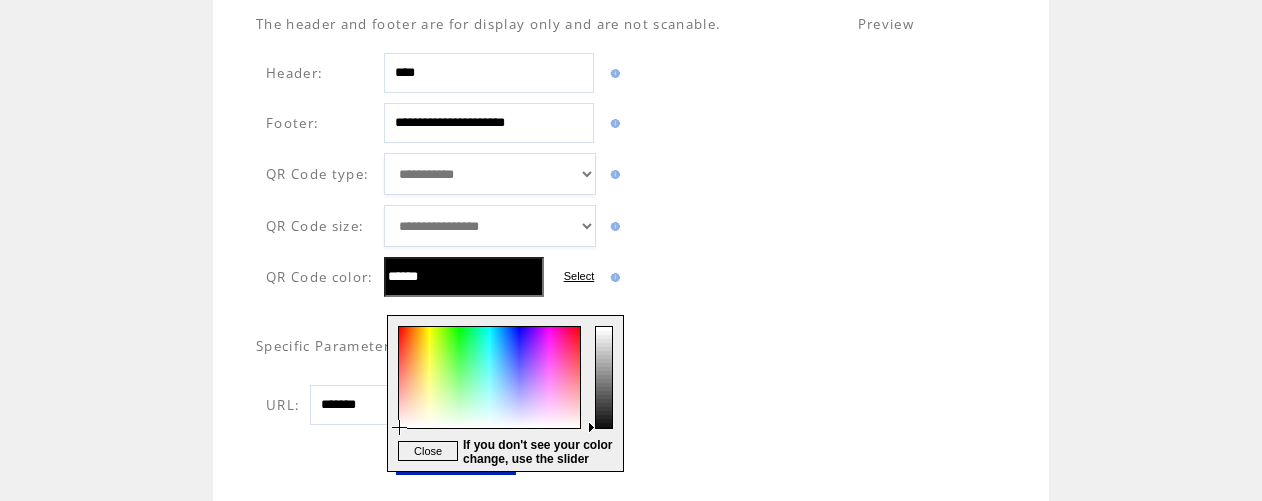 type on "******" 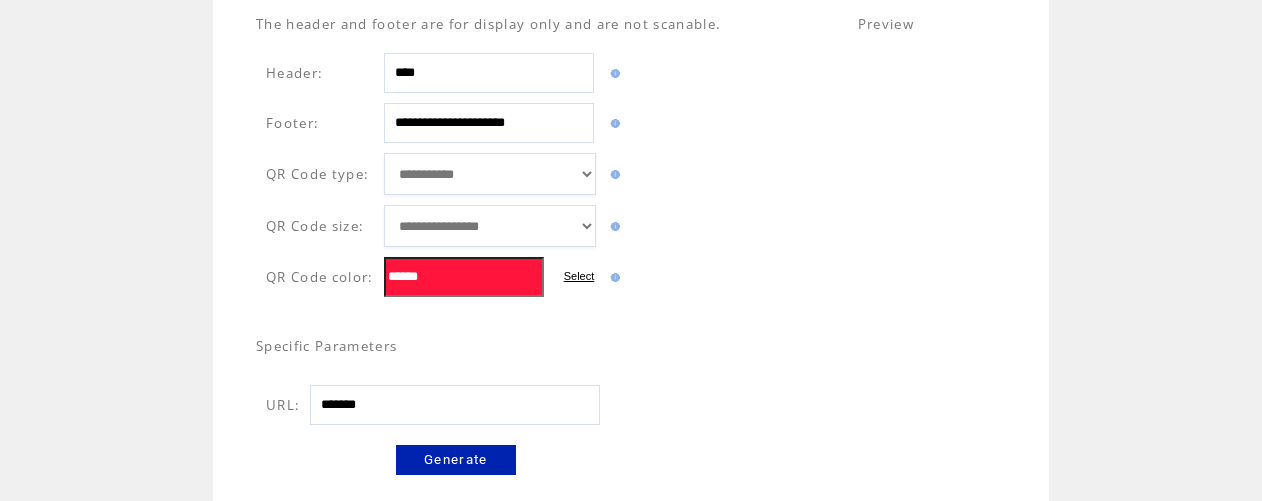 drag, startPoint x: 396, startPoint y: 429, endPoint x: 347, endPoint y: 424, distance: 49.25444 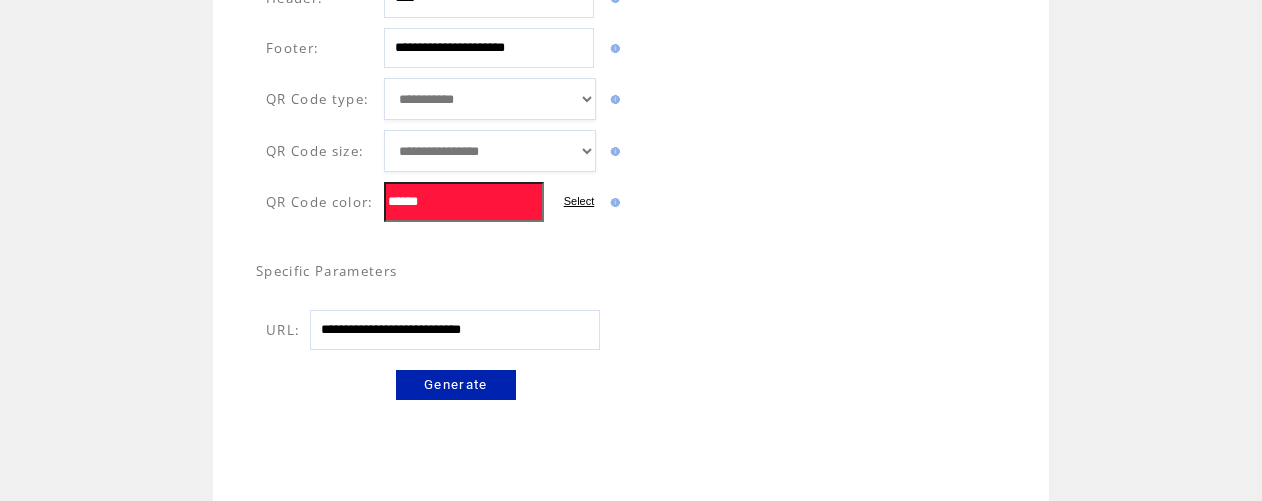 scroll, scrollTop: 358, scrollLeft: 0, axis: vertical 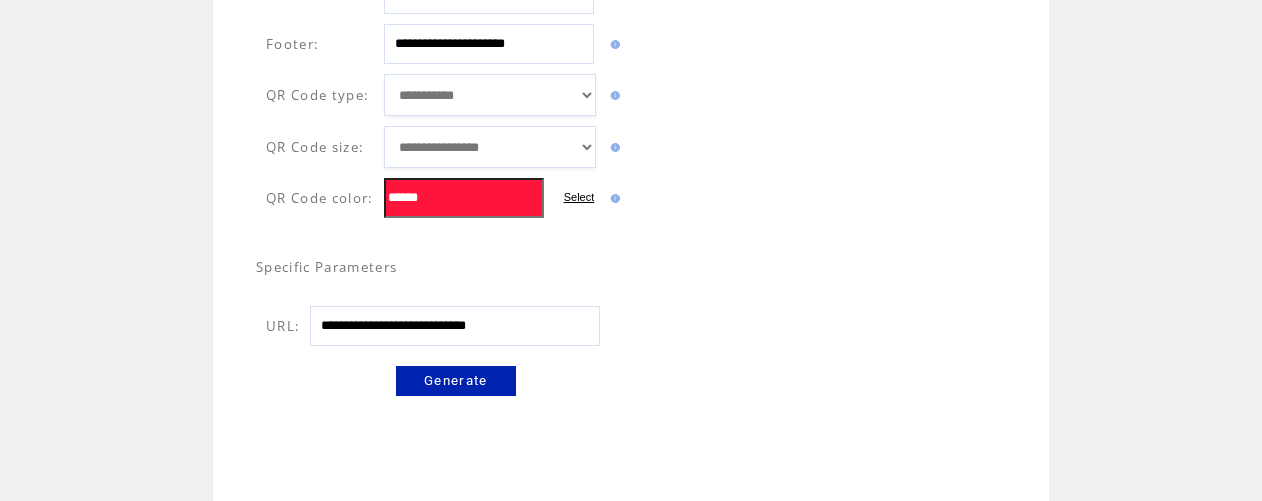 type on "**********" 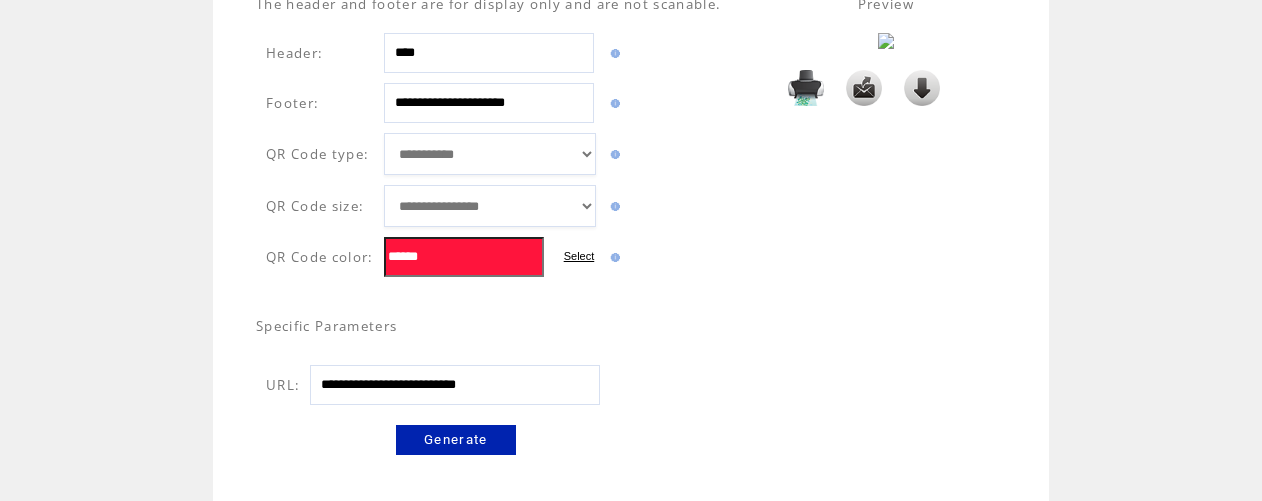 scroll, scrollTop: 309, scrollLeft: 0, axis: vertical 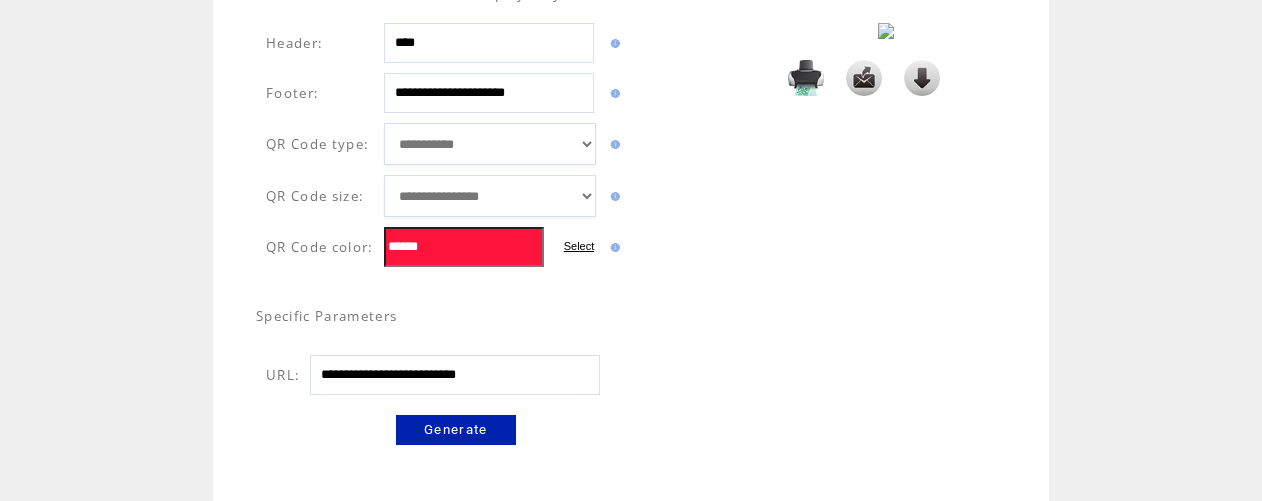click at bounding box center [922, 78] 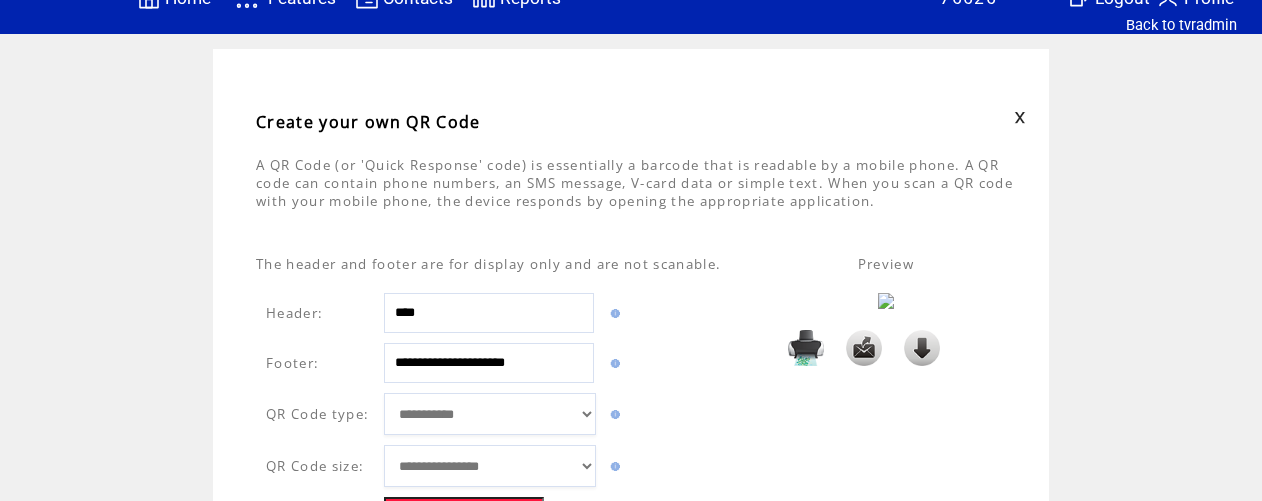 scroll, scrollTop: 0, scrollLeft: 0, axis: both 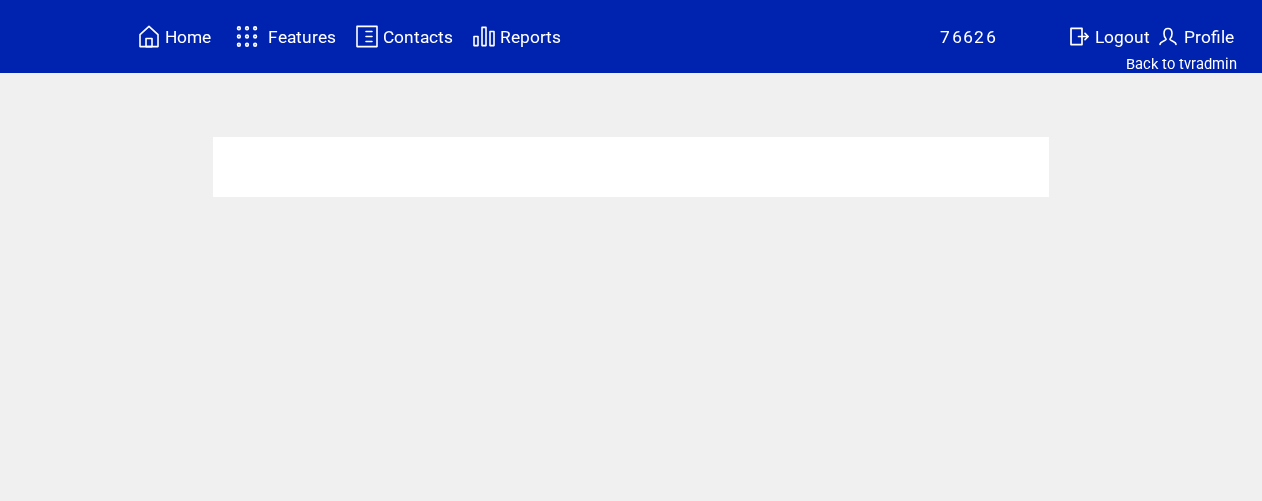 click on "Home" at bounding box center (188, 37) 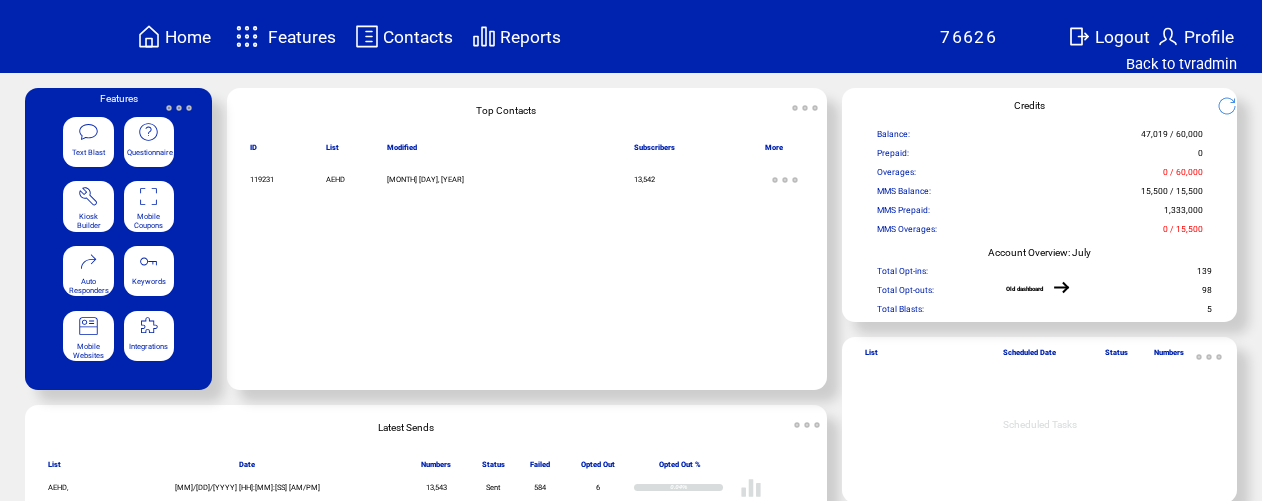 scroll, scrollTop: 0, scrollLeft: 0, axis: both 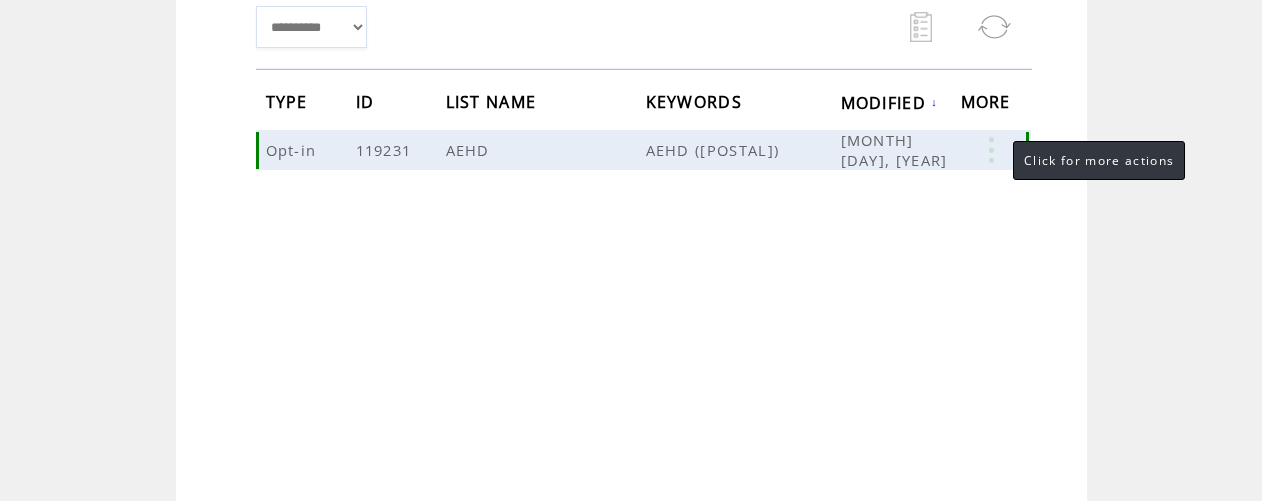 click at bounding box center (991, 150) 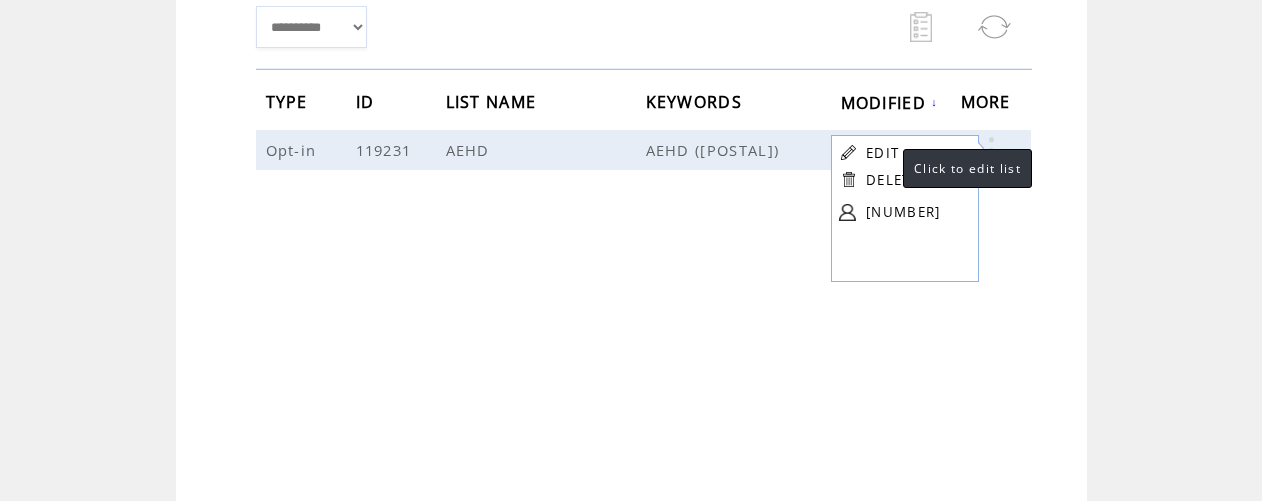 click on "EDIT" at bounding box center (882, 153) 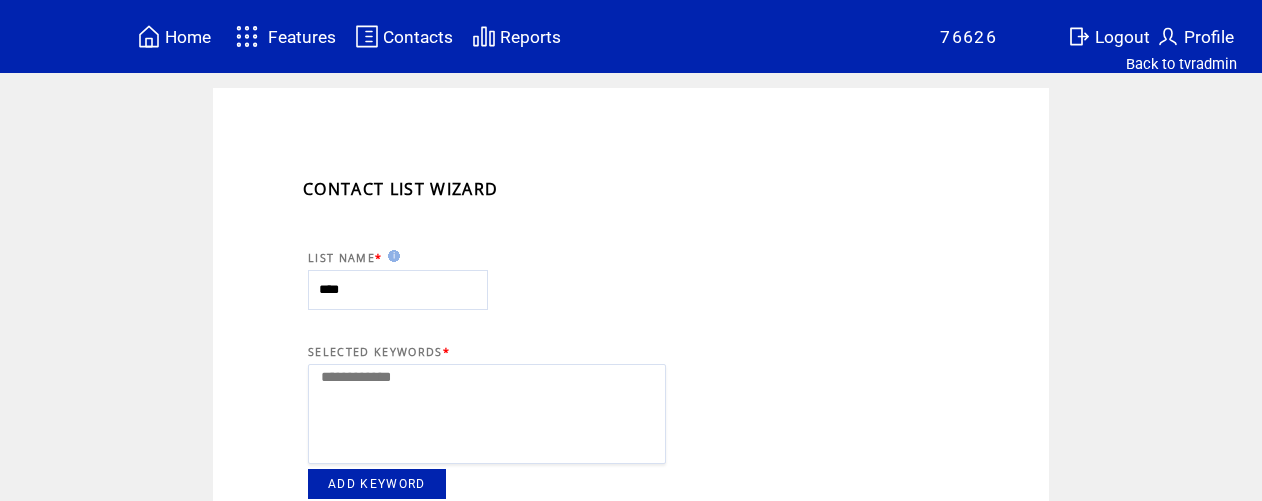 select 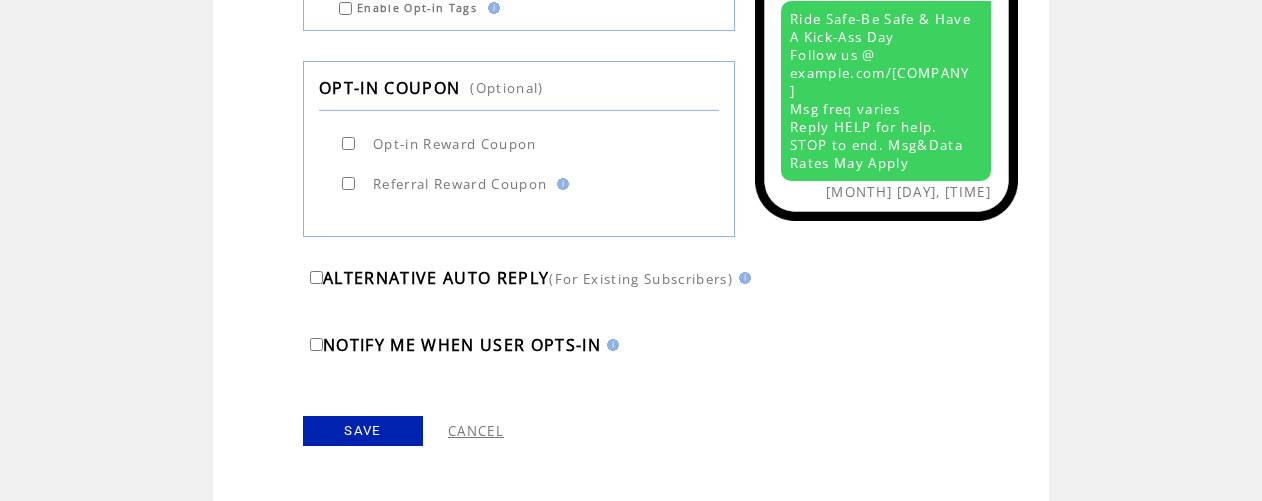 scroll, scrollTop: 1033, scrollLeft: 0, axis: vertical 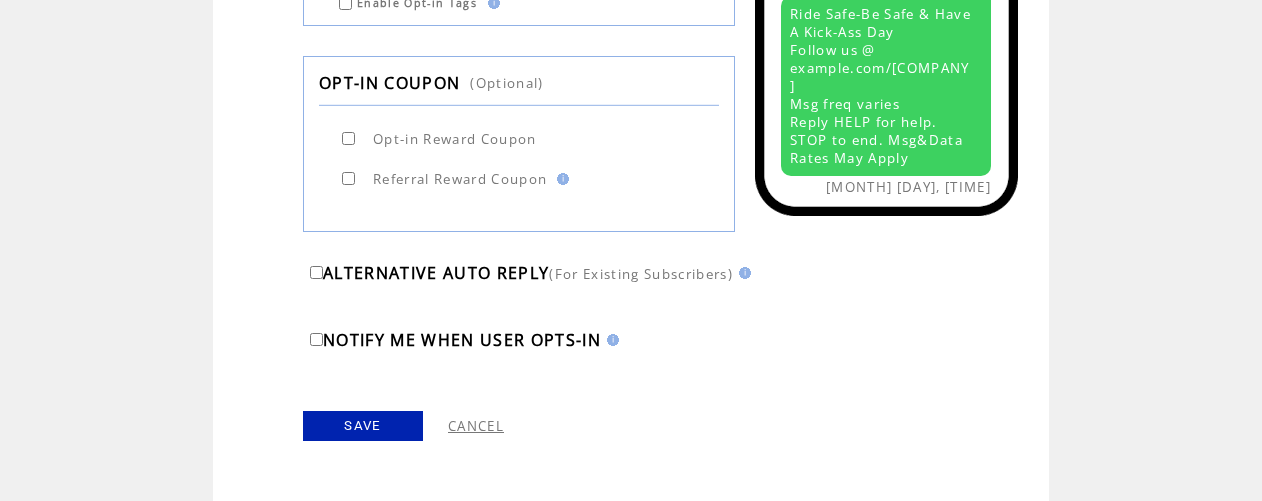 click on "CANCEL" at bounding box center [476, 426] 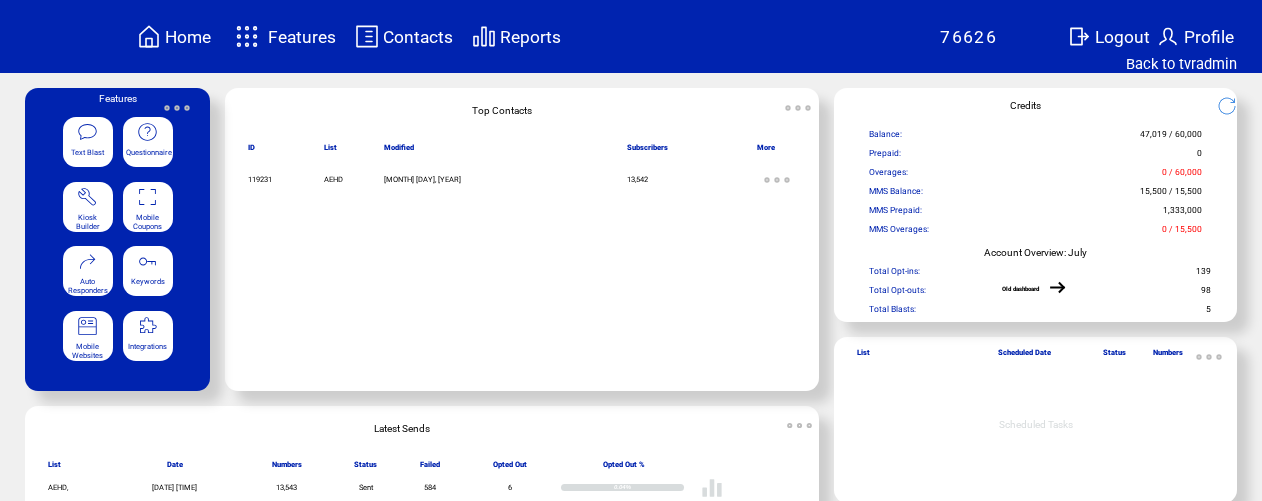 scroll, scrollTop: 0, scrollLeft: 0, axis: both 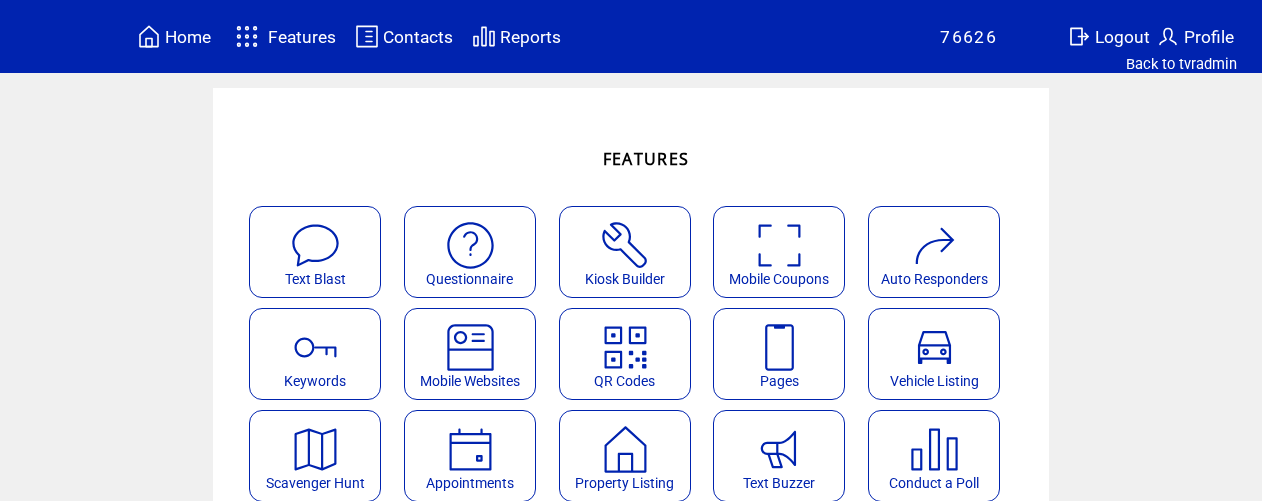 click at bounding box center (625, 245) 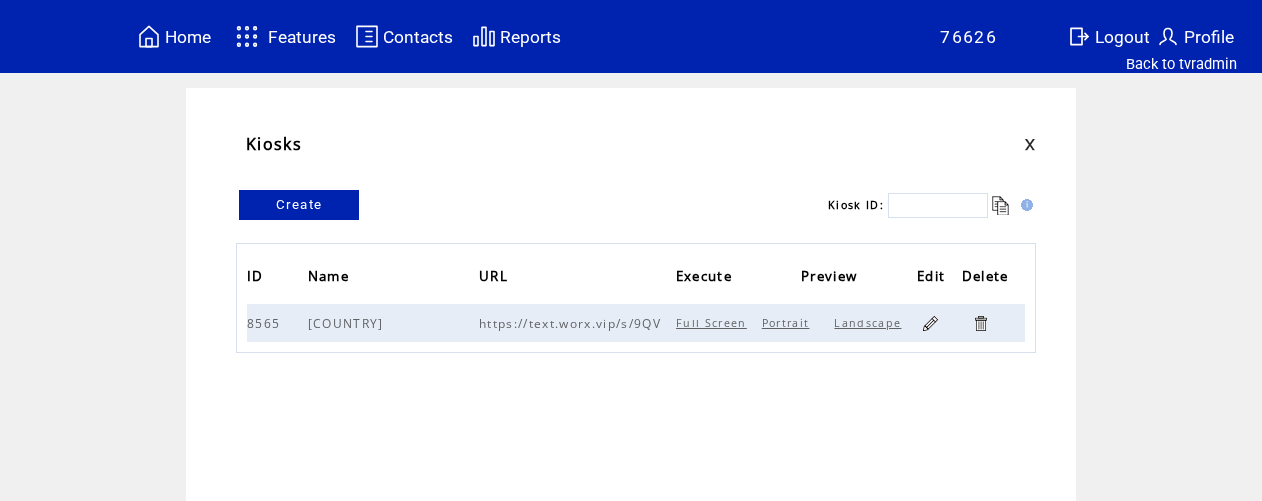 scroll, scrollTop: 0, scrollLeft: 0, axis: both 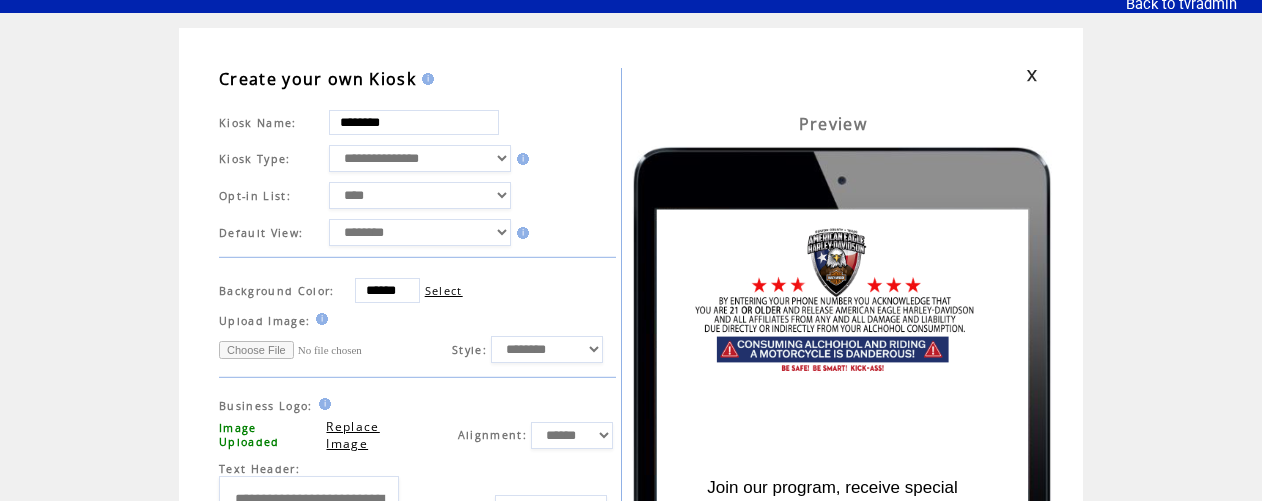 click on "****** 	 ****" at bounding box center (420, 195) 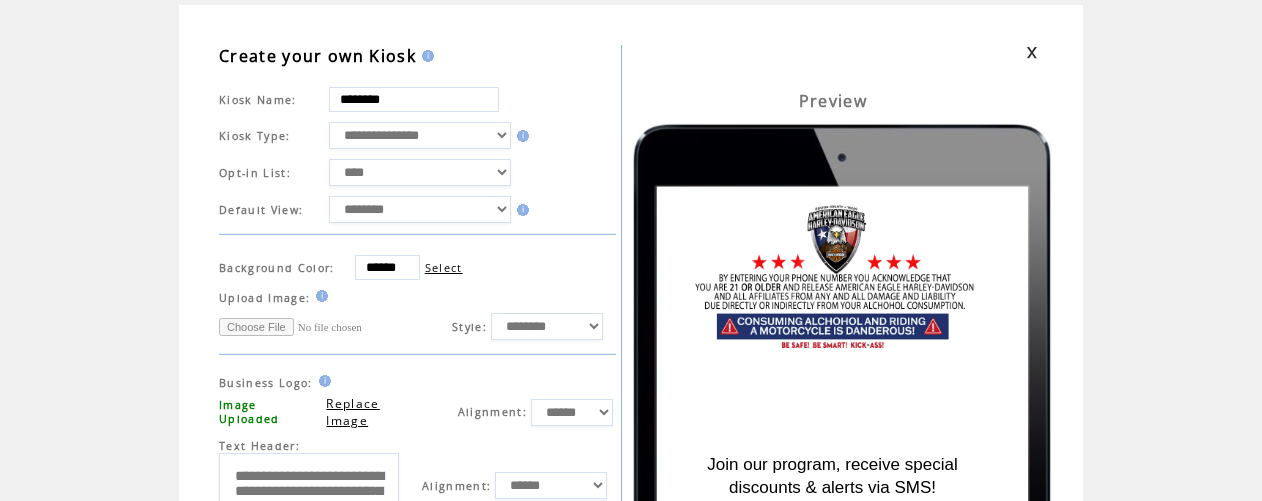 scroll, scrollTop: 0, scrollLeft: 0, axis: both 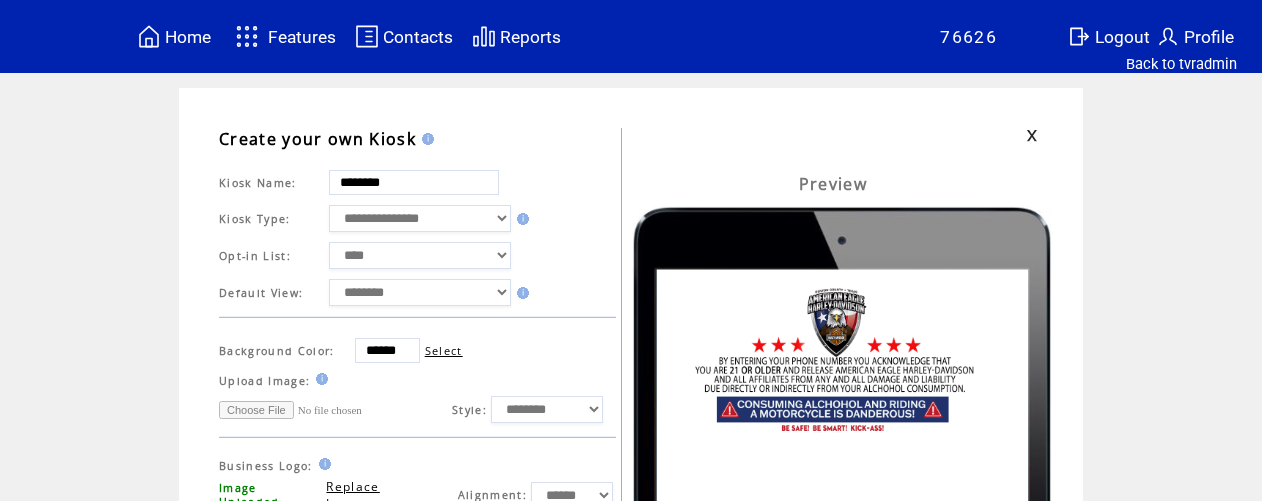 click on "Home" at bounding box center [188, 36] 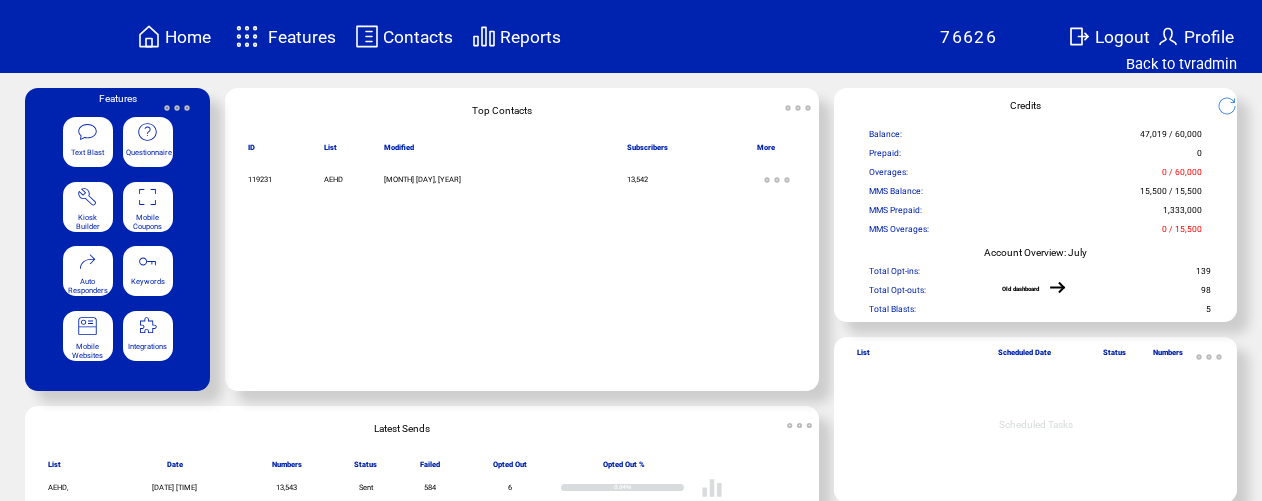 scroll, scrollTop: 0, scrollLeft: 0, axis: both 